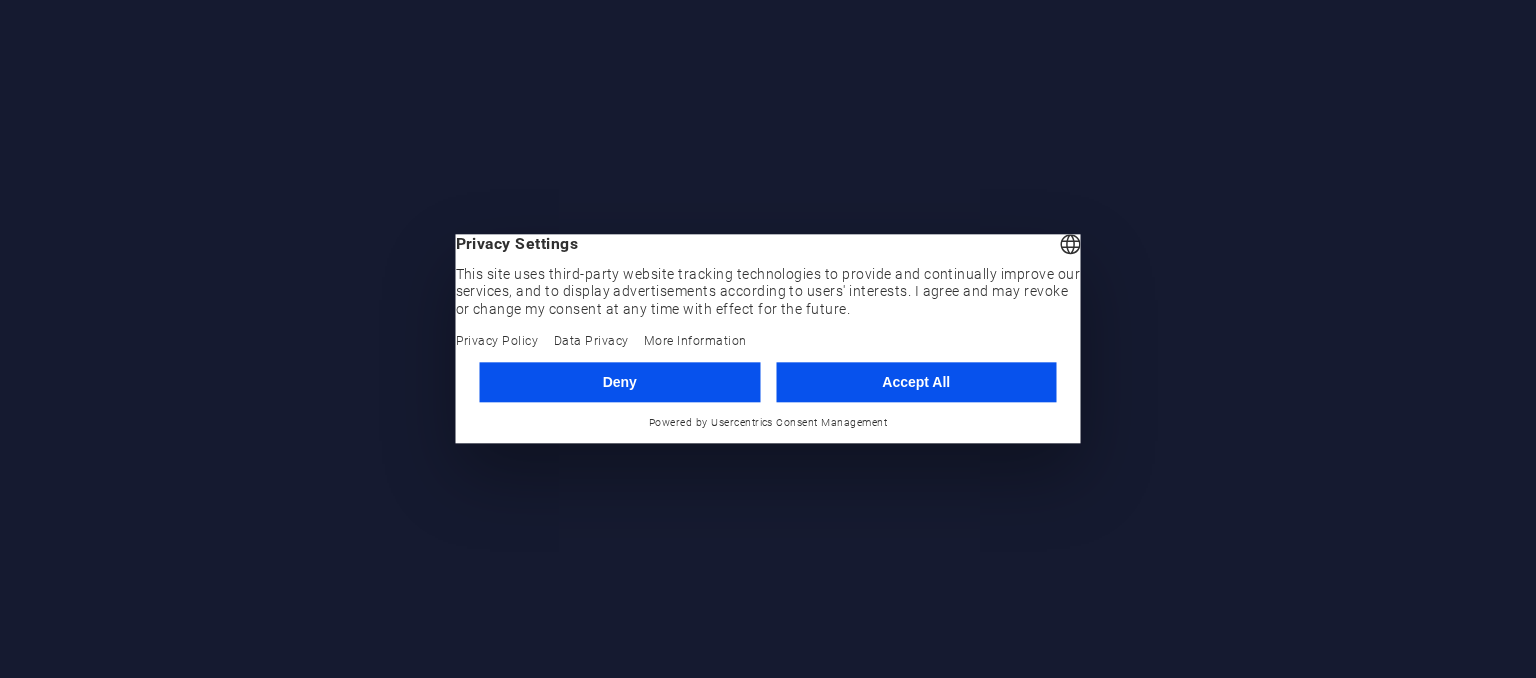 scroll, scrollTop: 0, scrollLeft: 0, axis: both 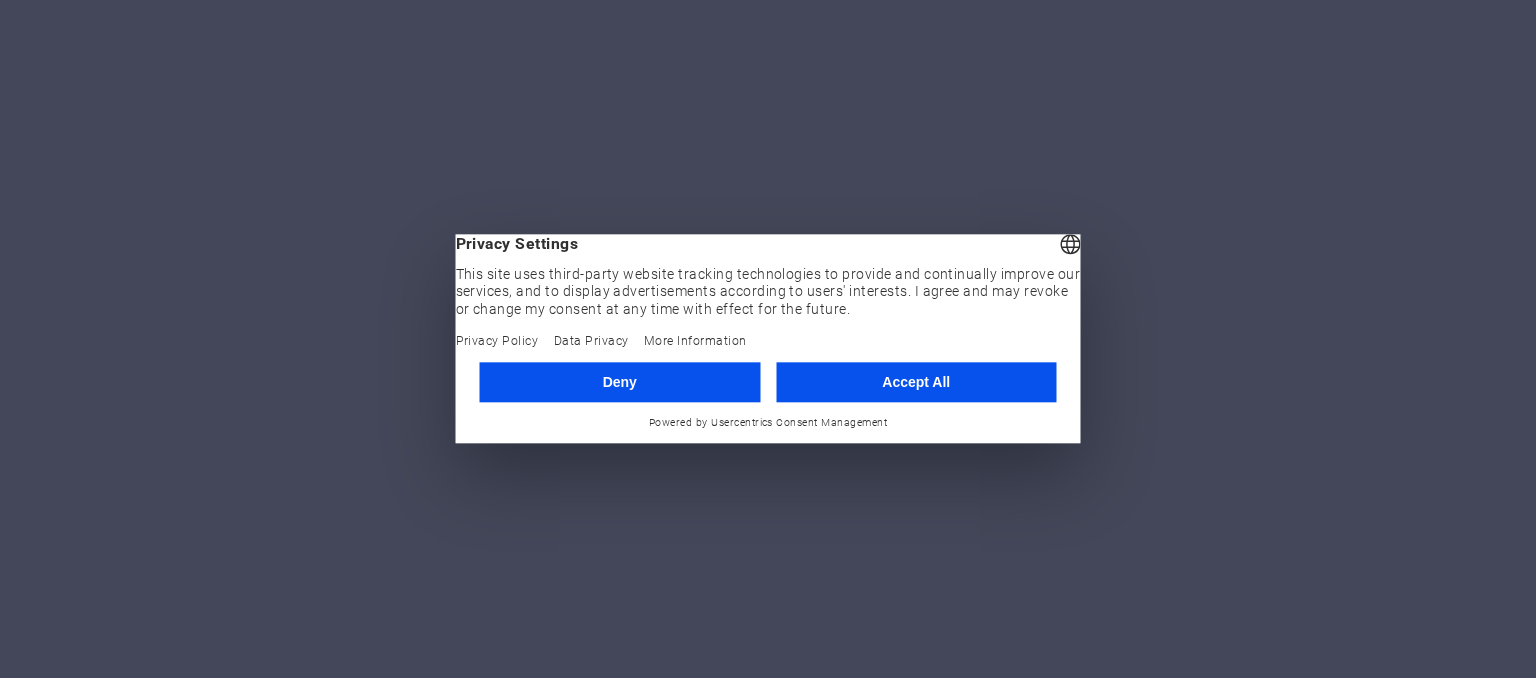 click on "Accept All" at bounding box center [916, 382] 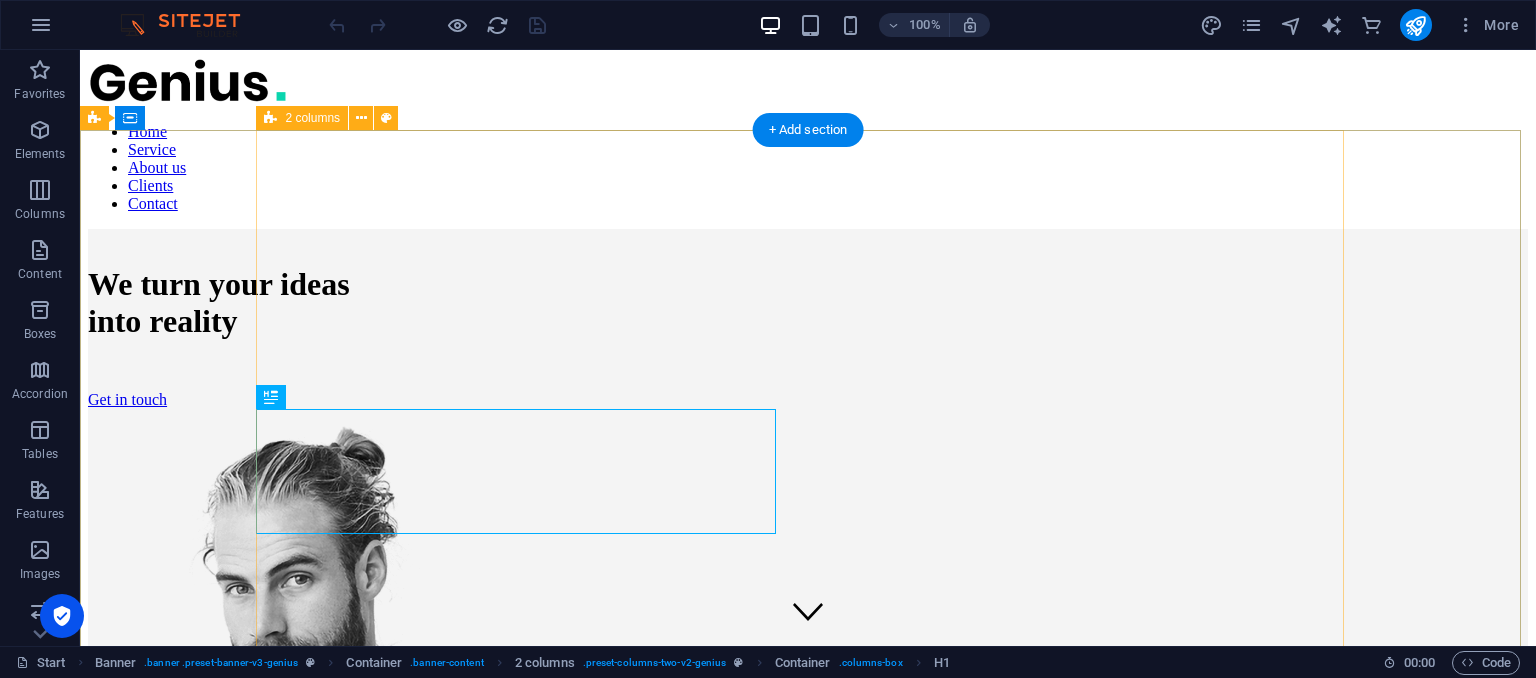 scroll, scrollTop: 0, scrollLeft: 0, axis: both 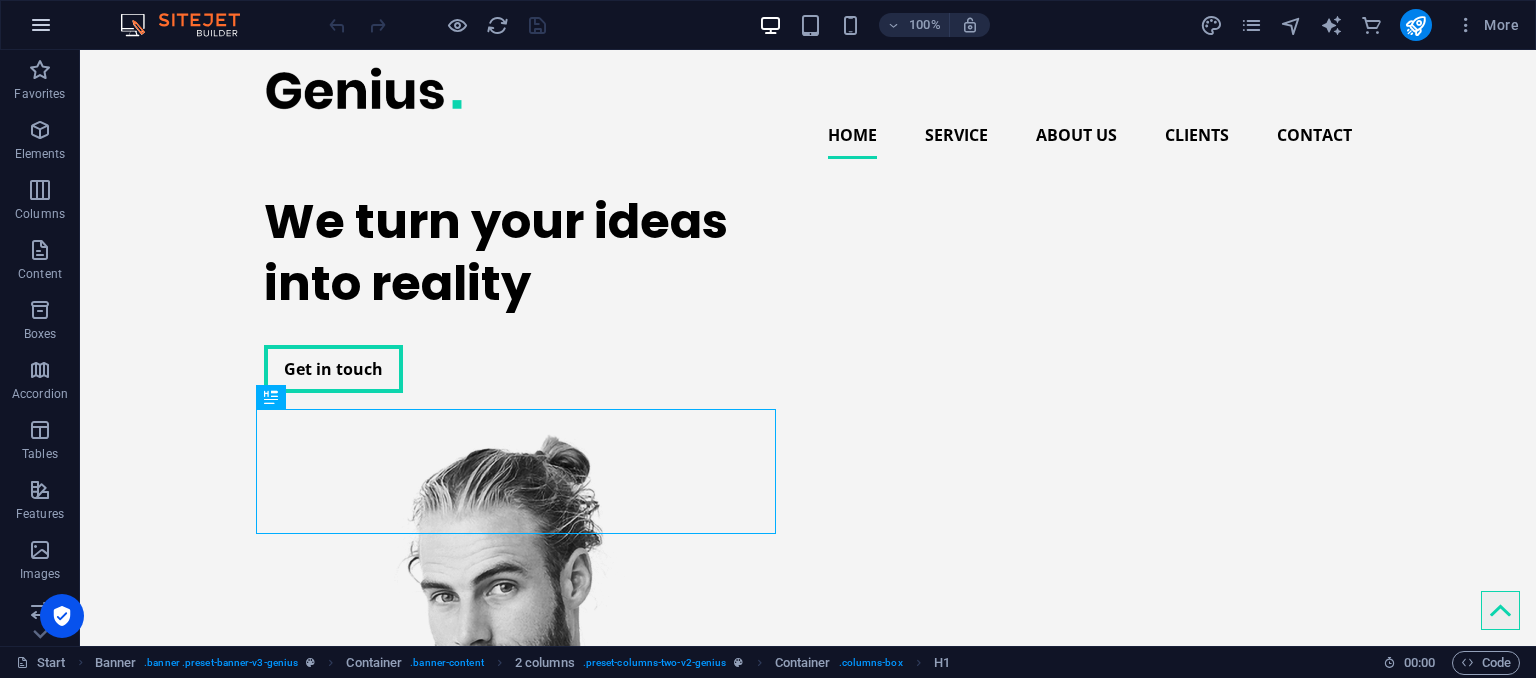 click at bounding box center (41, 25) 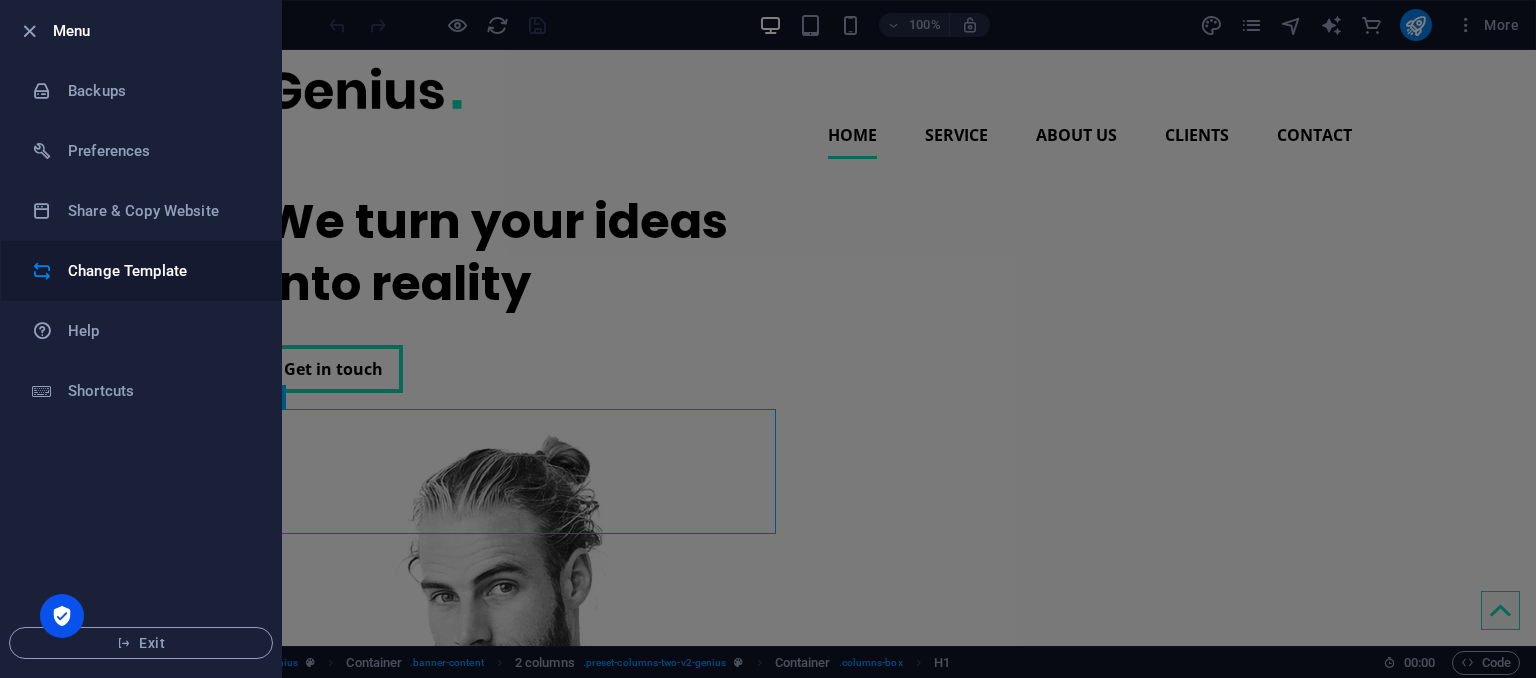 click on "Change Template" at bounding box center (160, 271) 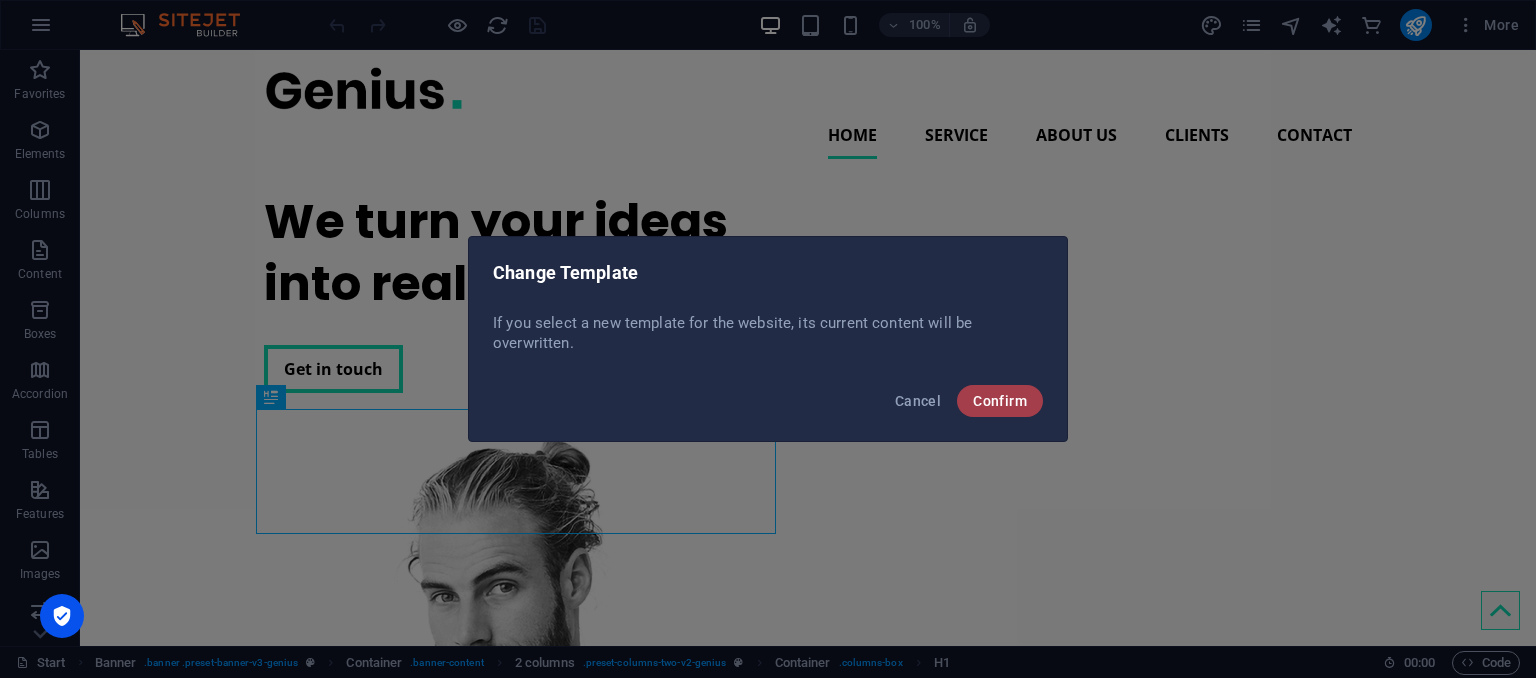 click on "Confirm" at bounding box center (1000, 401) 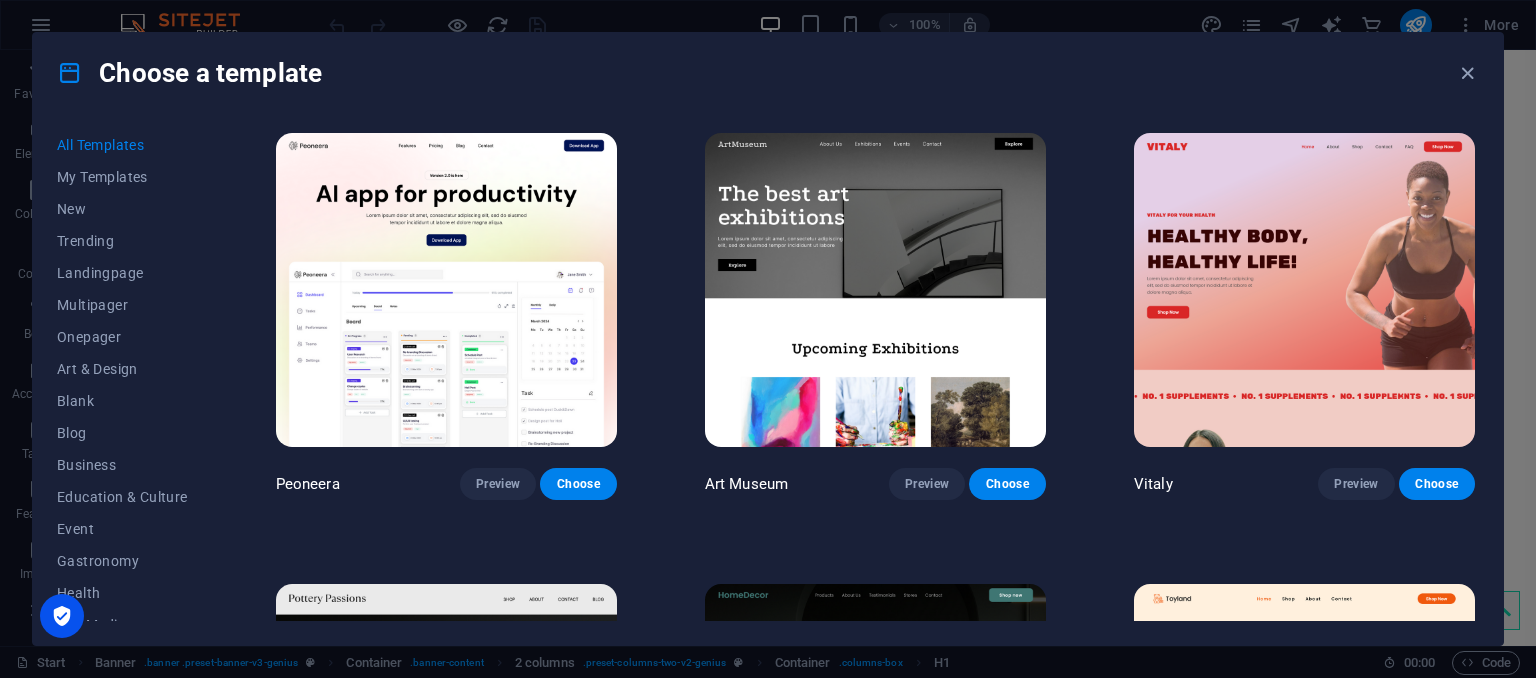 drag, startPoint x: 1528, startPoint y: 81, endPoint x: 1528, endPoint y: 93, distance: 12 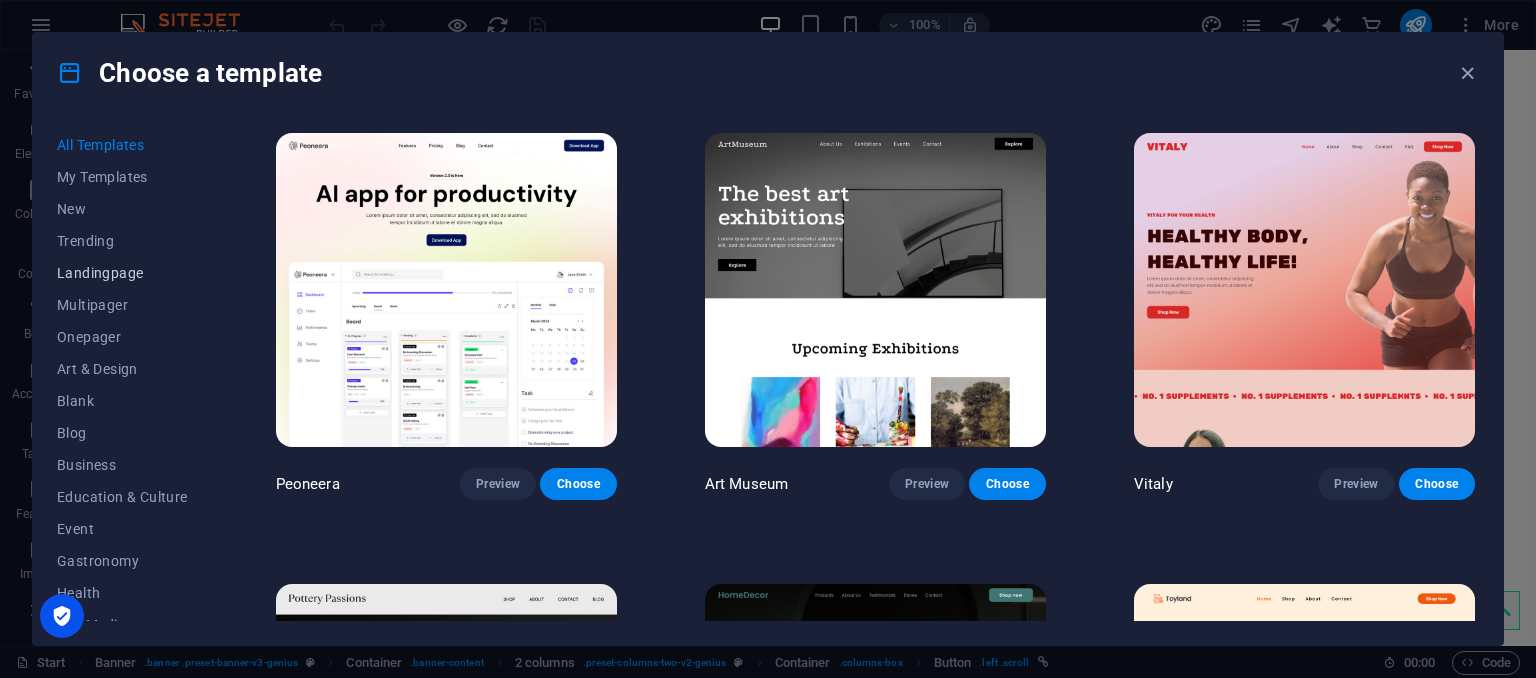 click on "Landingpage" at bounding box center [122, 273] 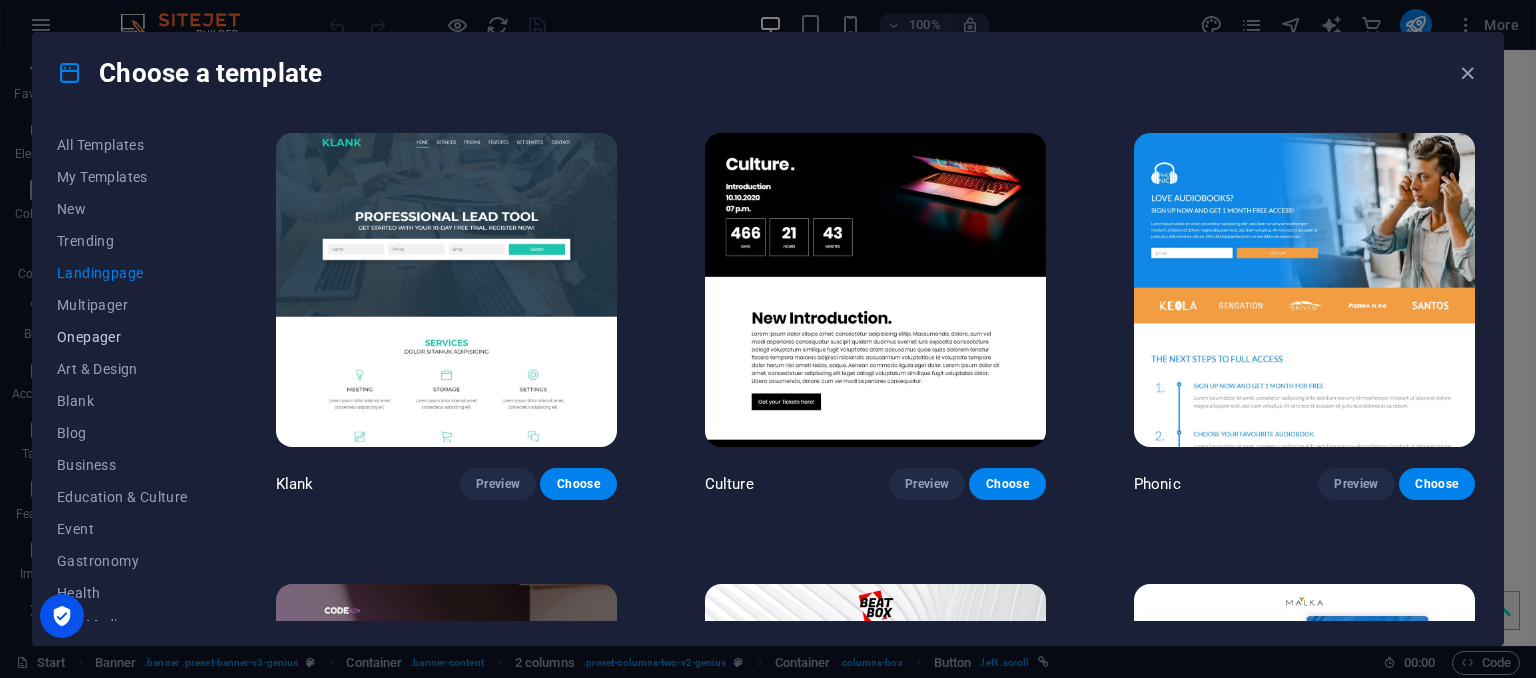 click on "Onepager" at bounding box center [122, 337] 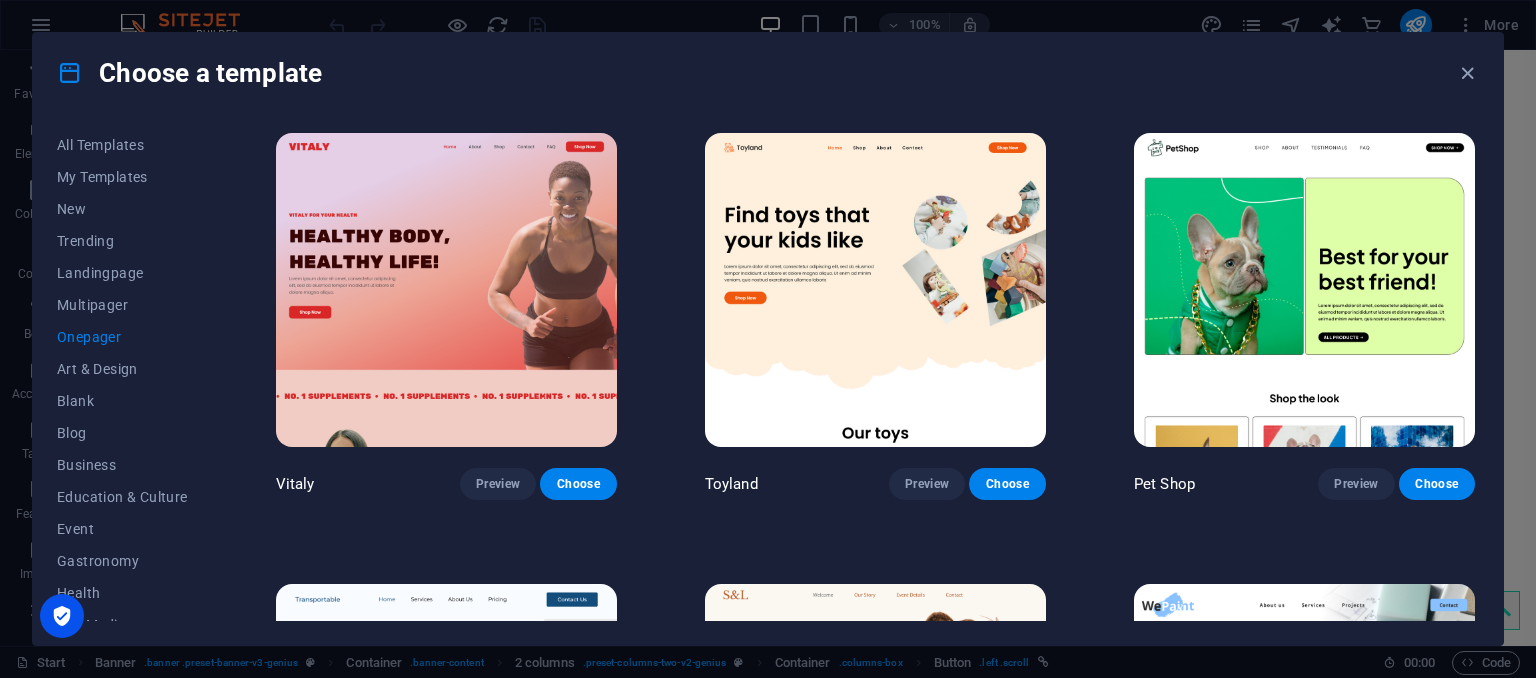 drag, startPoint x: 1528, startPoint y: 134, endPoint x: 1528, endPoint y: 161, distance: 27 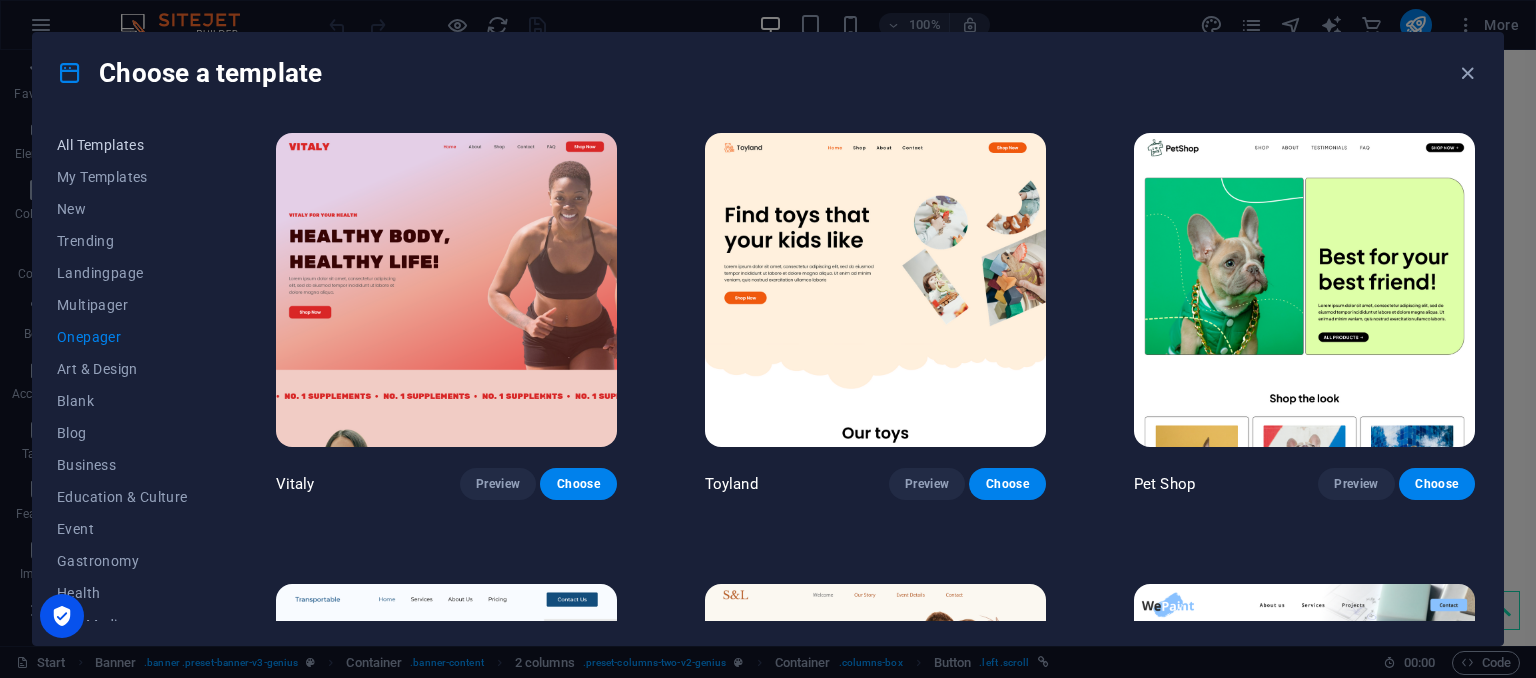 click on "All Templates" at bounding box center (122, 145) 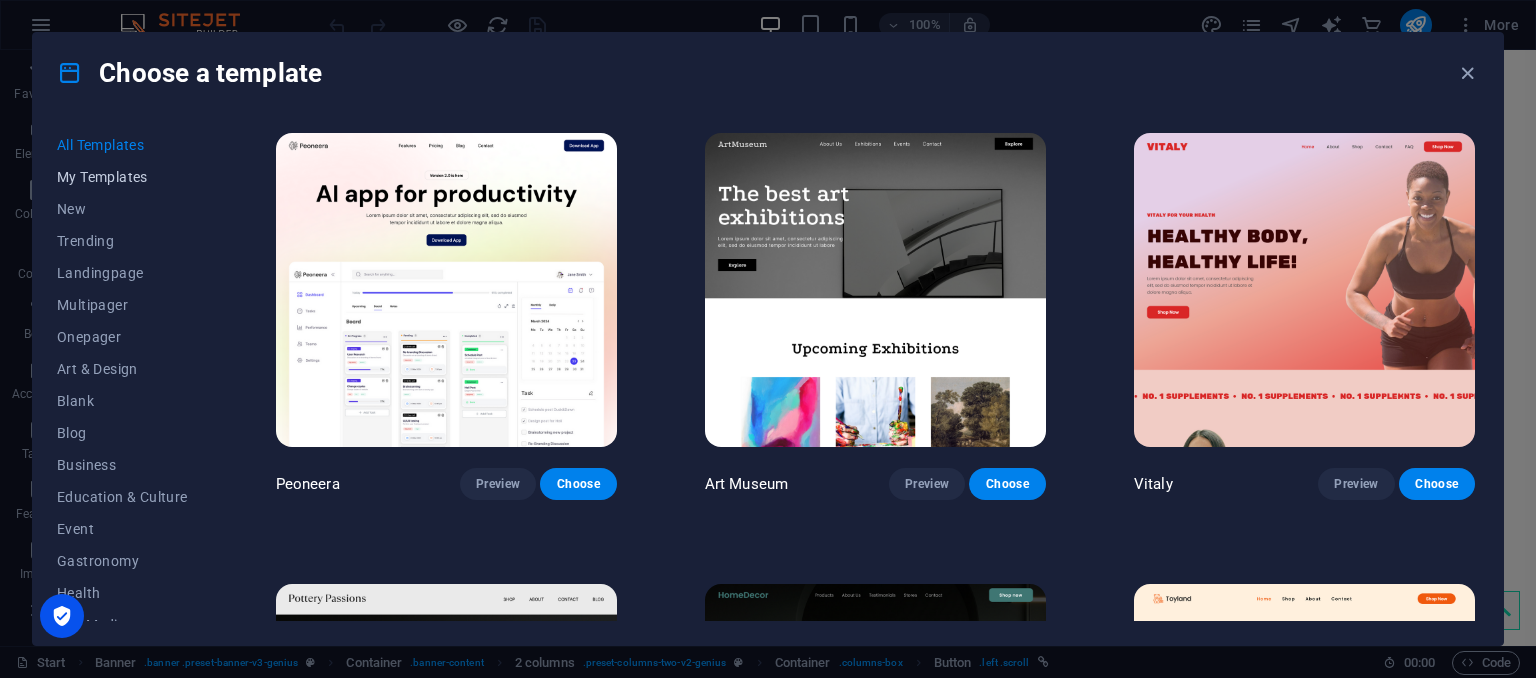 click on "My Templates" at bounding box center (122, 177) 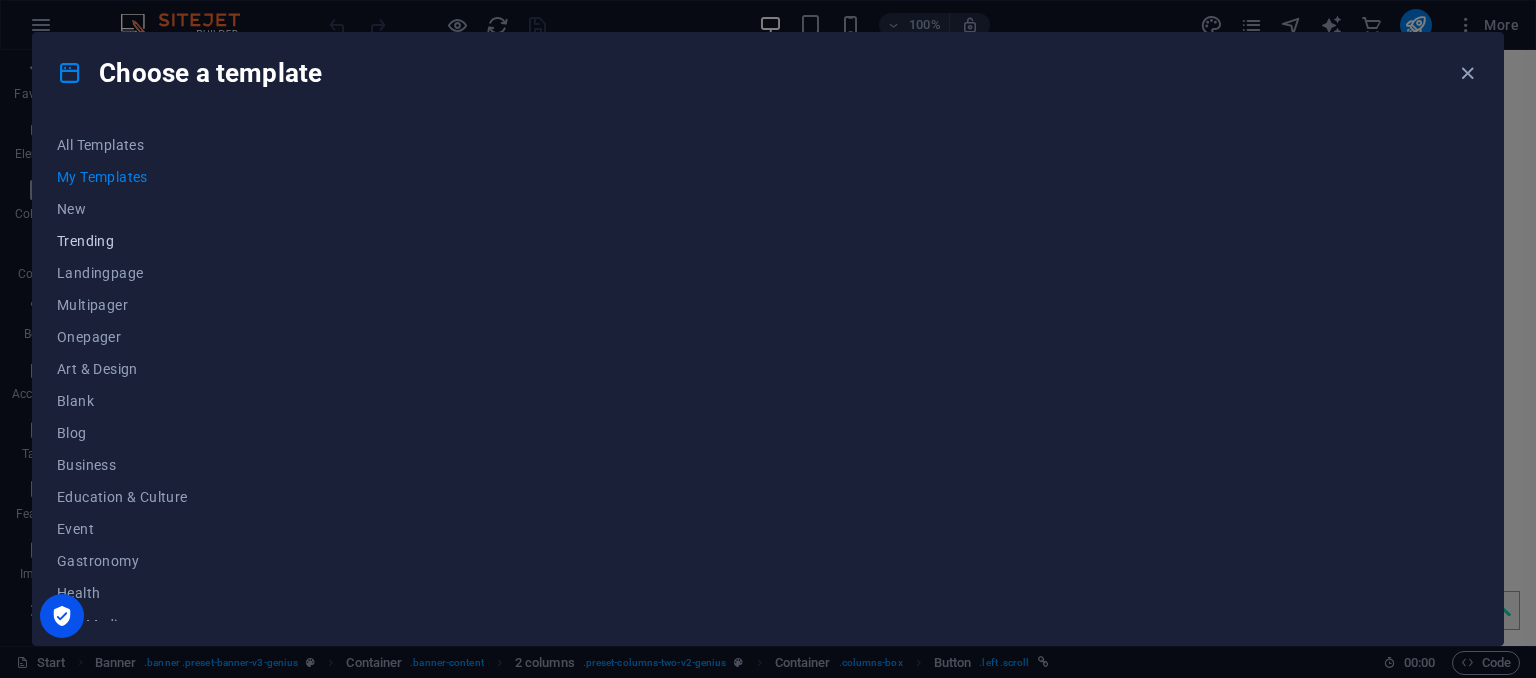click on "Trending" at bounding box center [122, 241] 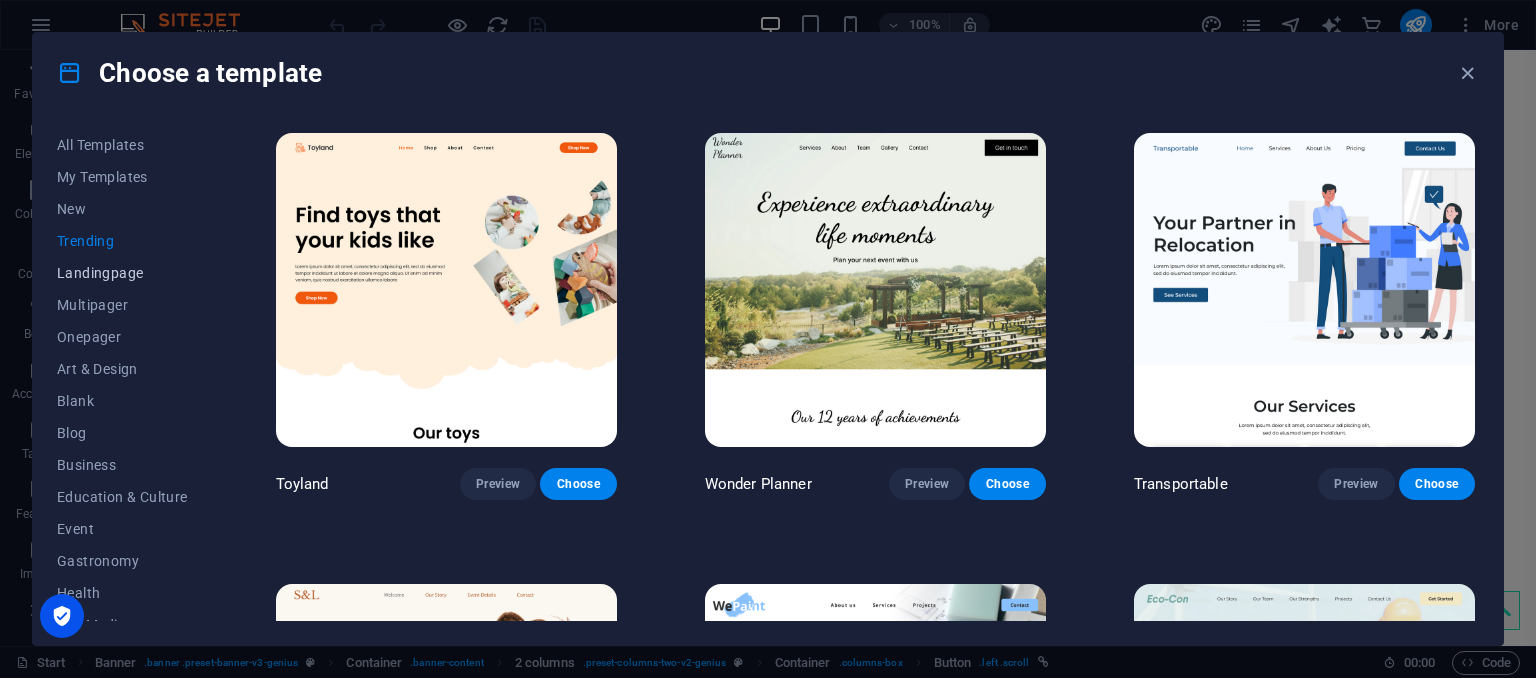 click on "Landingpage" at bounding box center (122, 273) 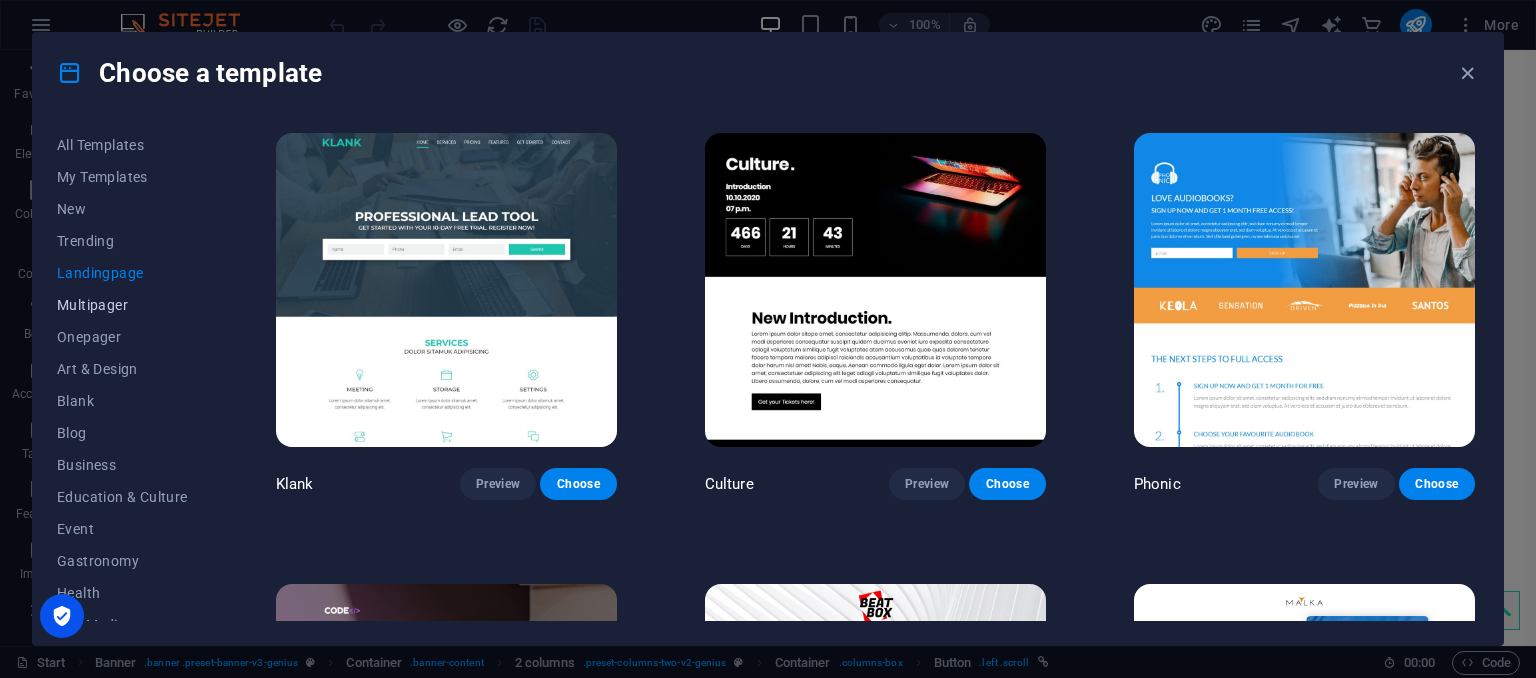 click on "Multipager" at bounding box center (122, 305) 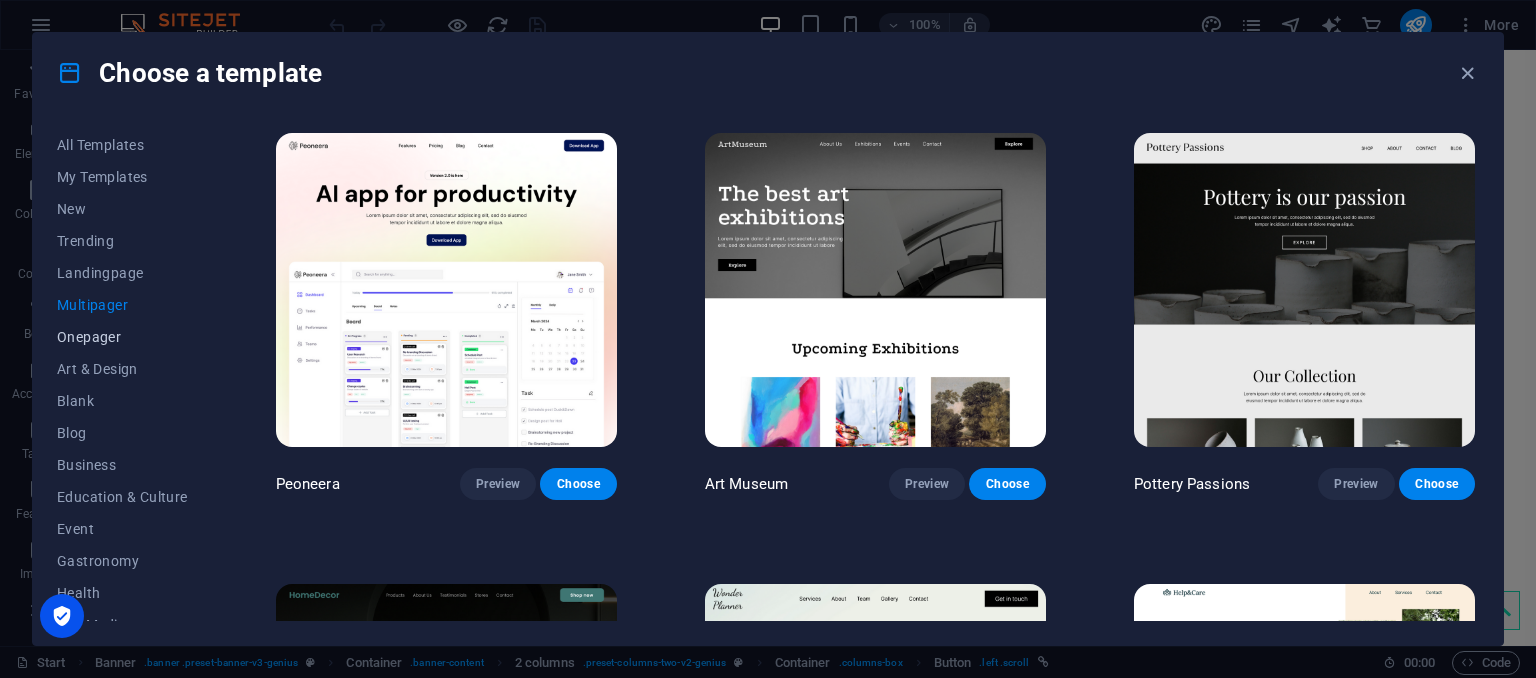 click on "Onepager" at bounding box center (122, 337) 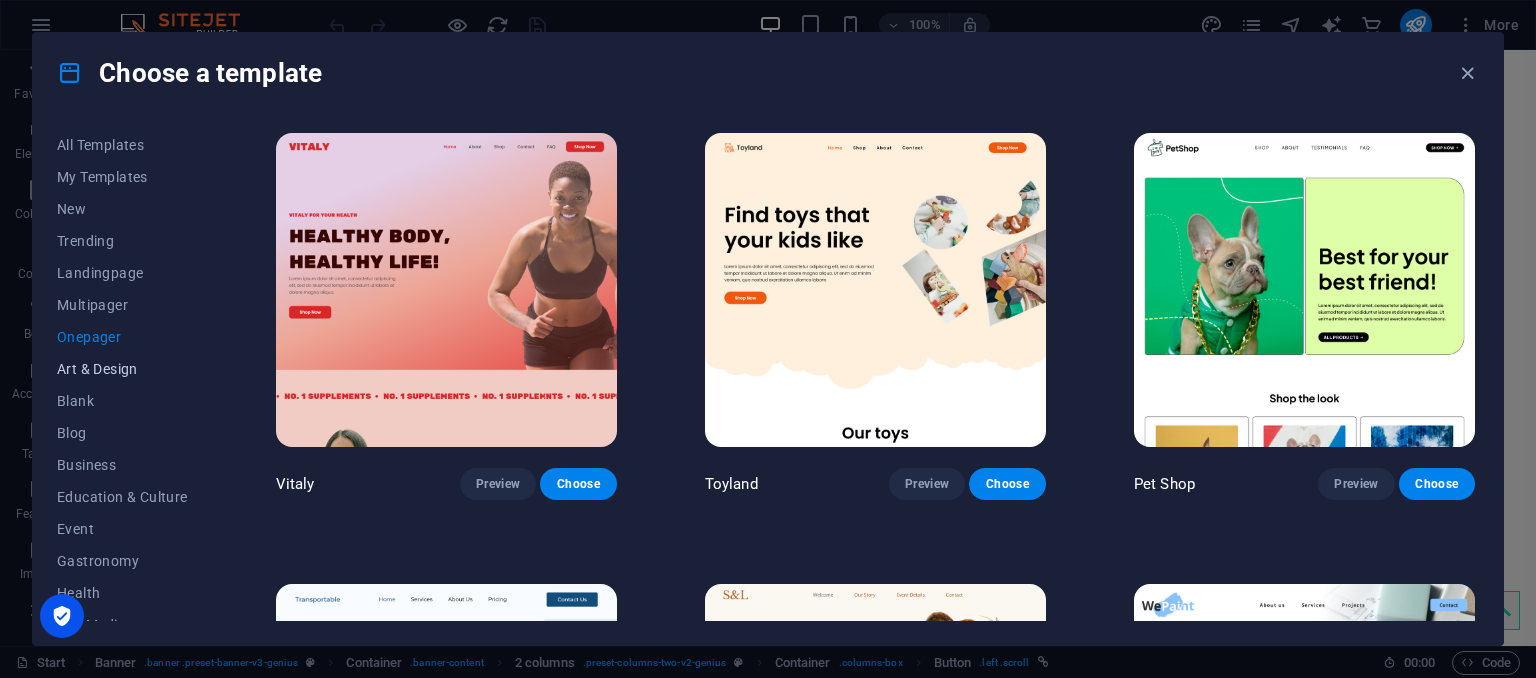 click on "Art & Design" at bounding box center (122, 369) 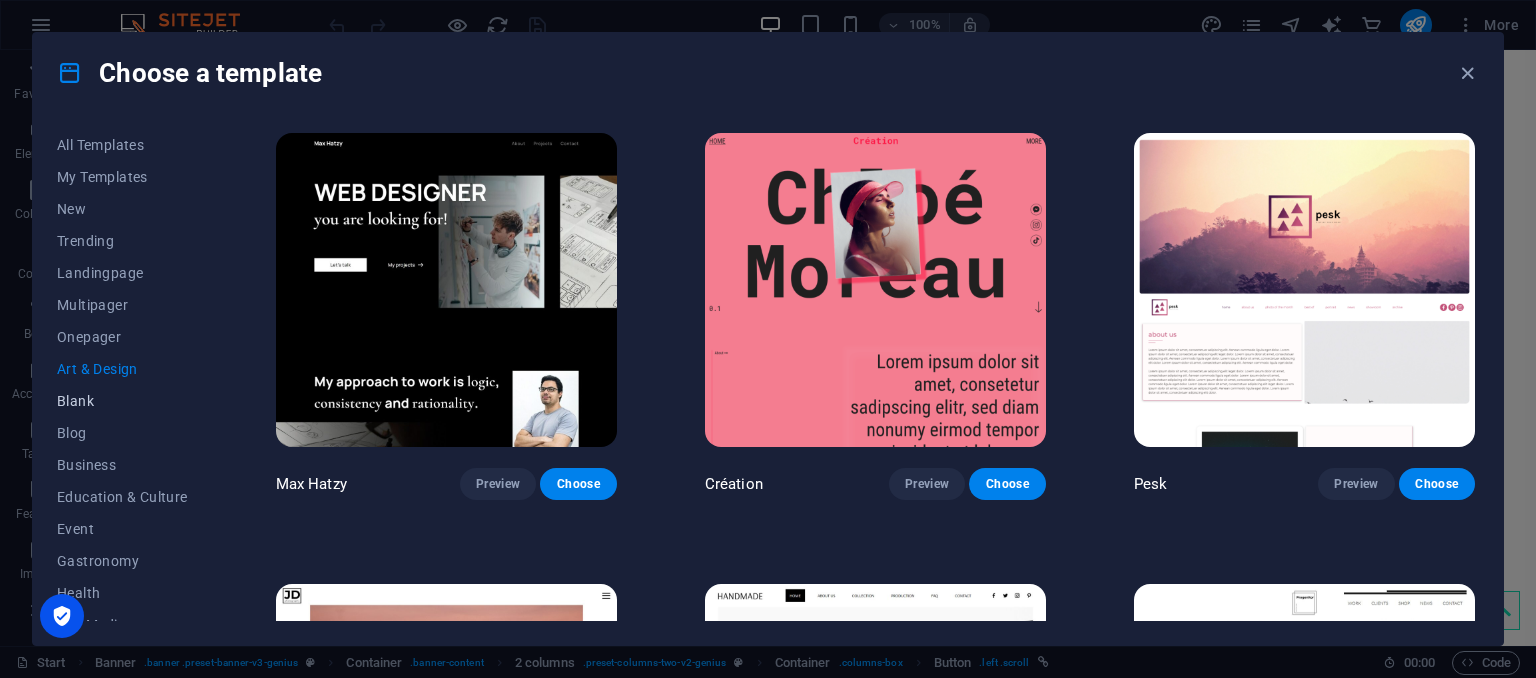 click on "Blank" at bounding box center [122, 401] 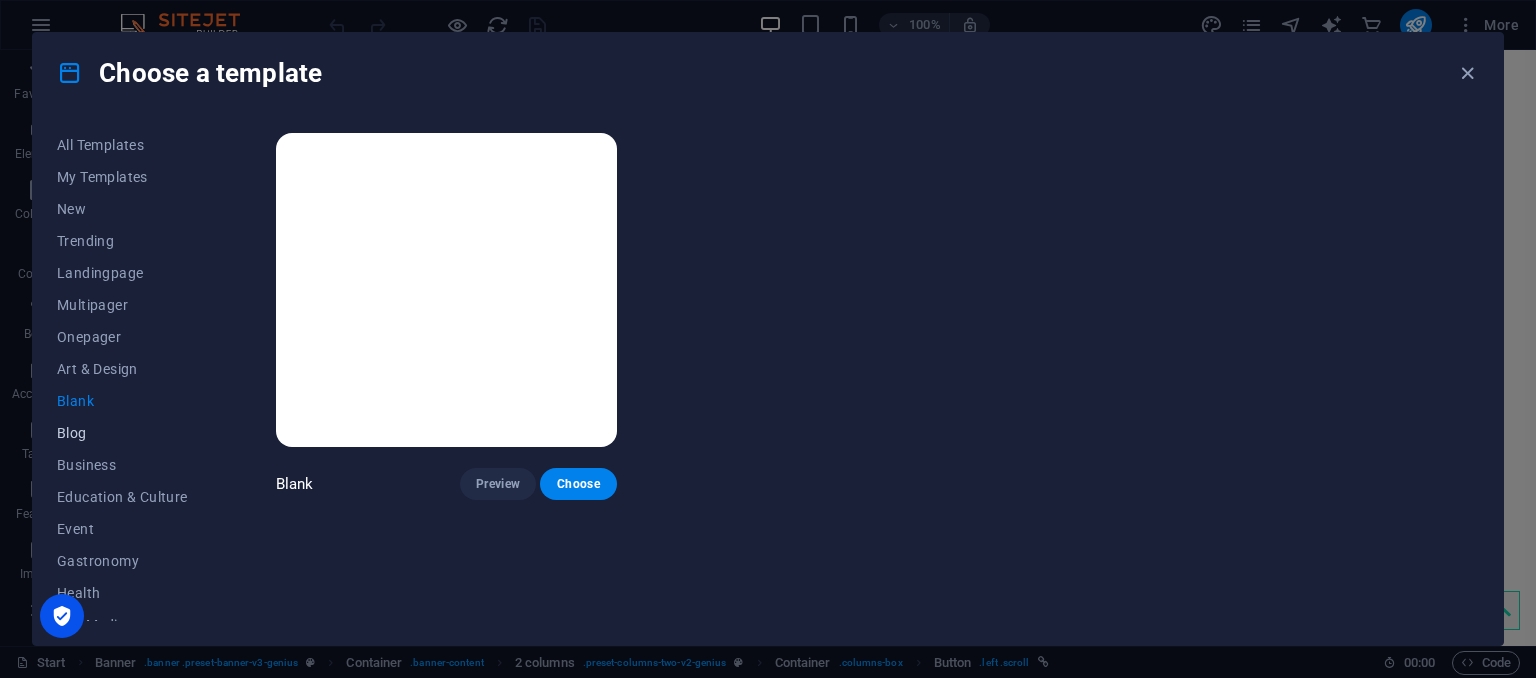click on "Blog" at bounding box center (122, 433) 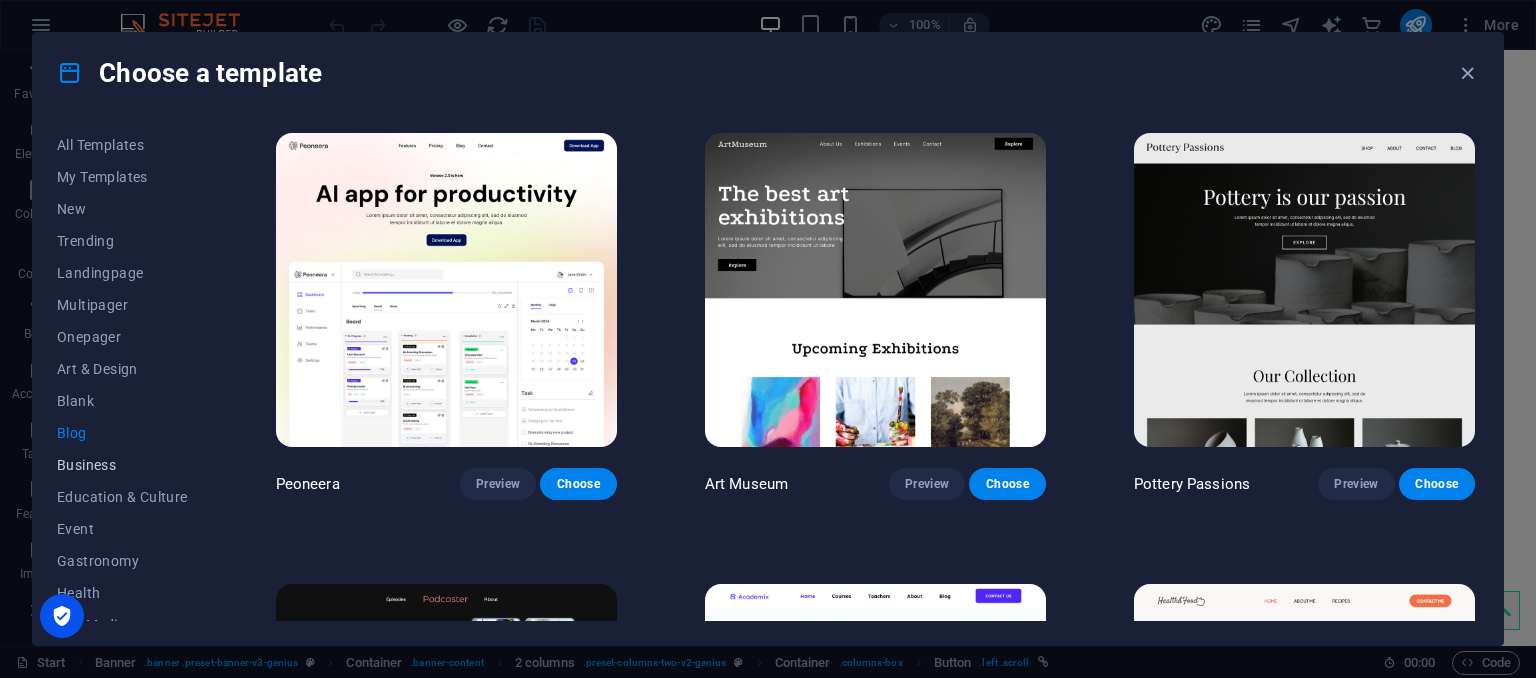 click on "Business" at bounding box center (122, 465) 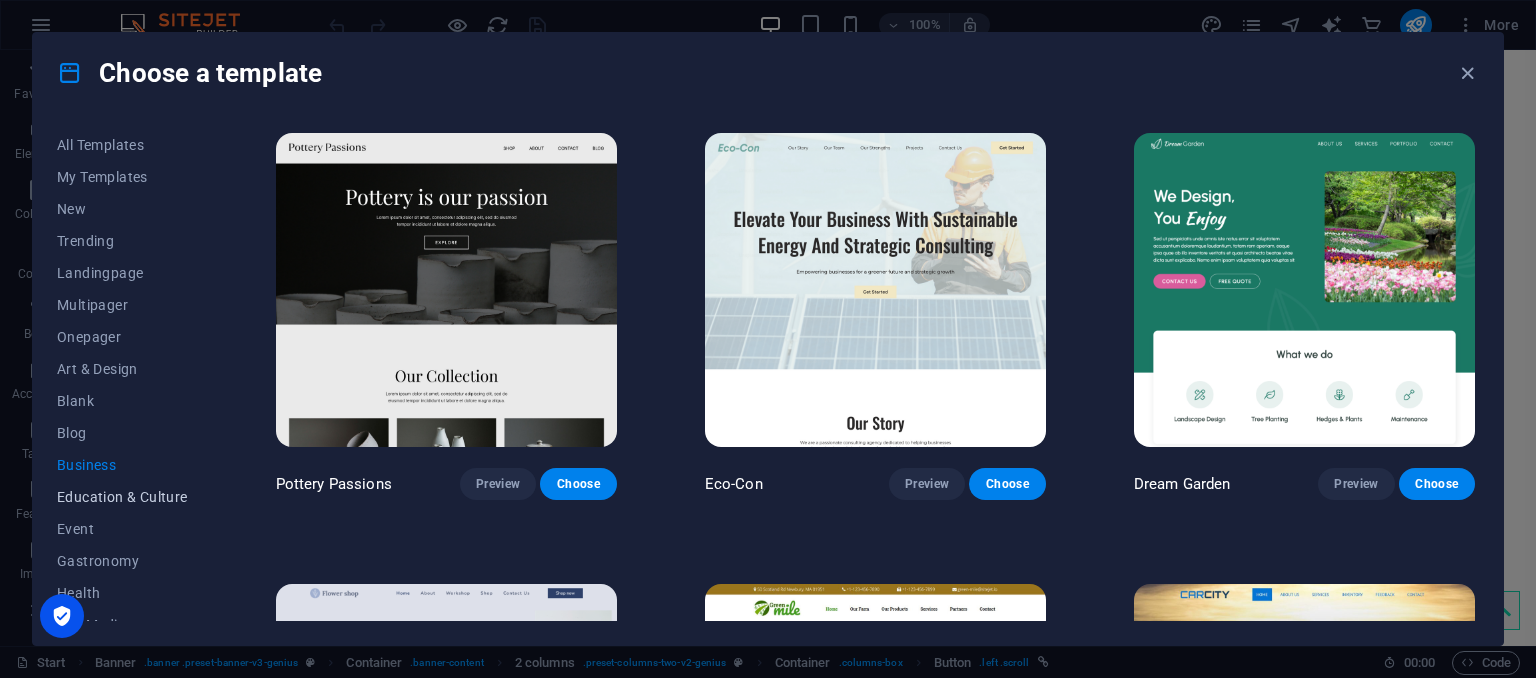 click on "Education & Culture" at bounding box center [122, 497] 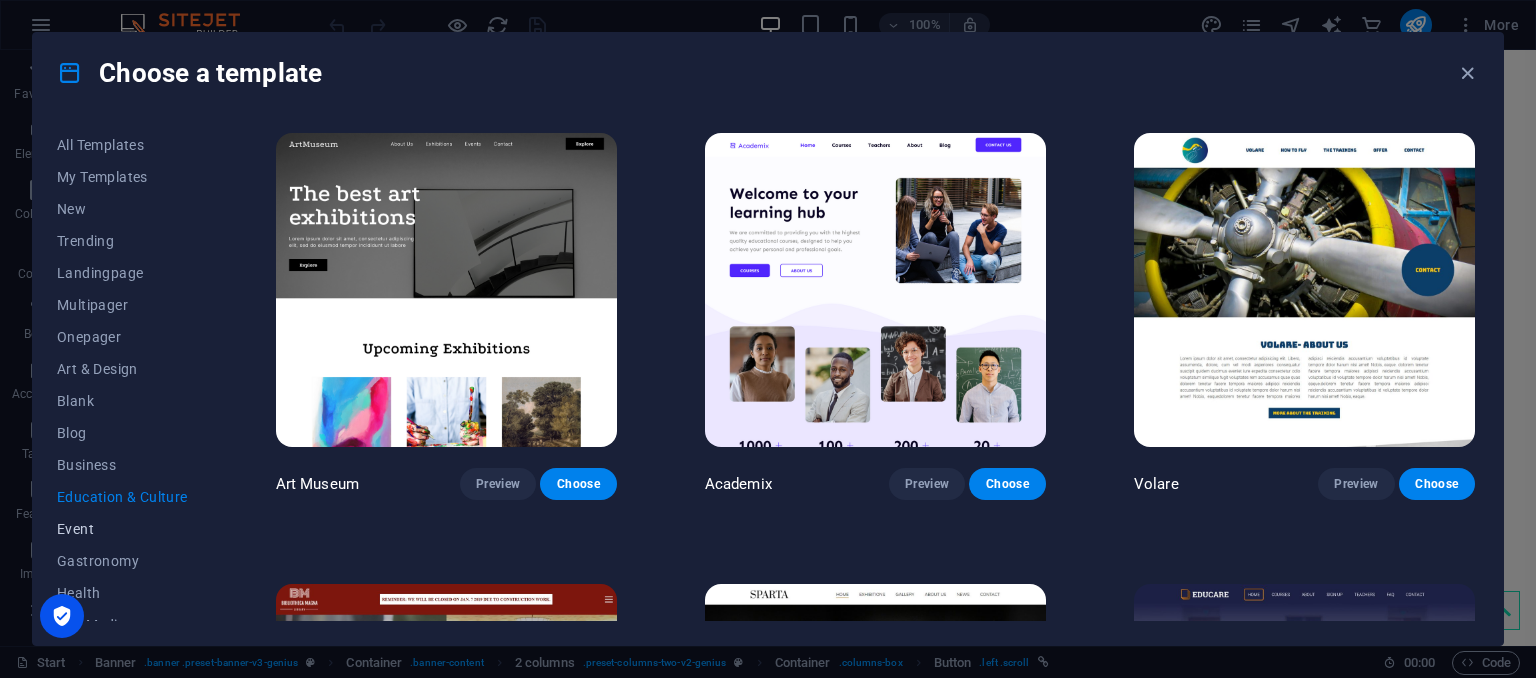 click on "Event" at bounding box center (122, 529) 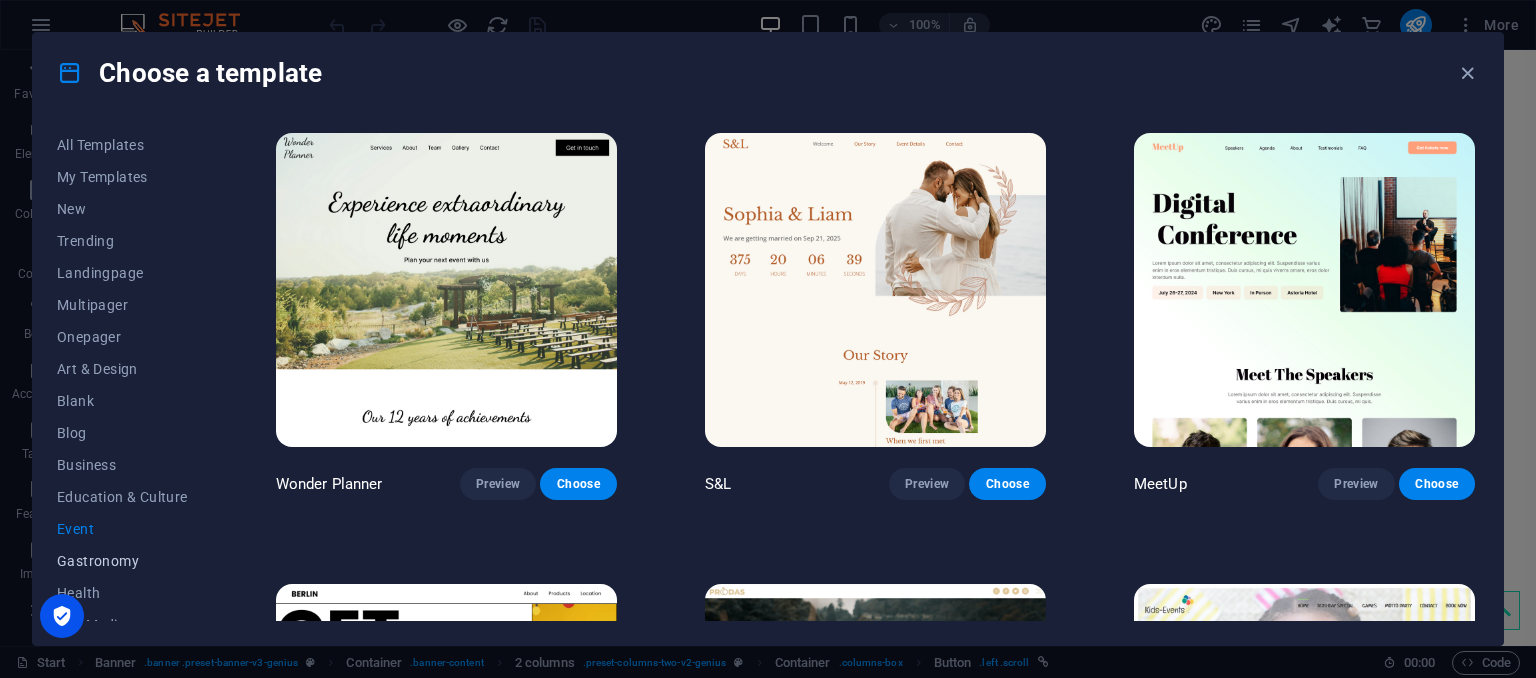click on "Gastronomy" at bounding box center (122, 561) 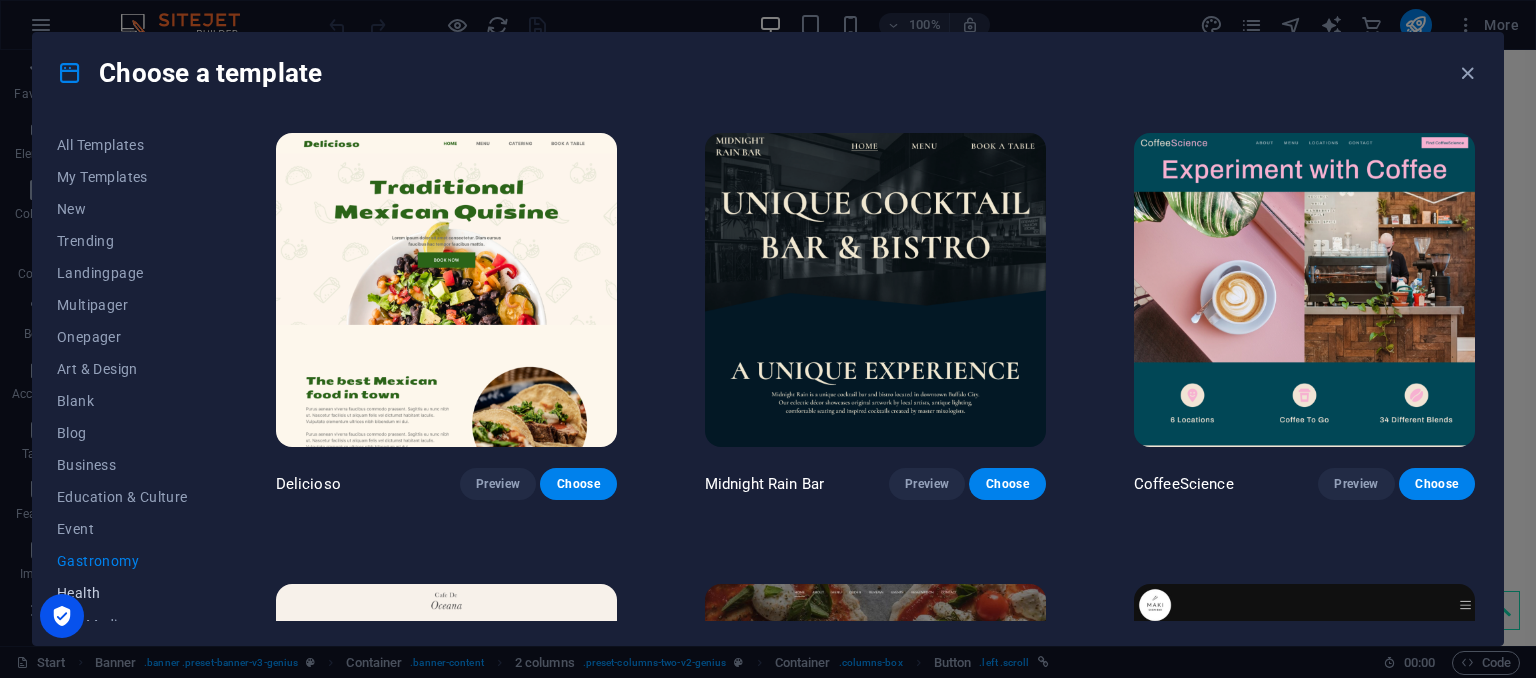 click on "Health" at bounding box center (122, 593) 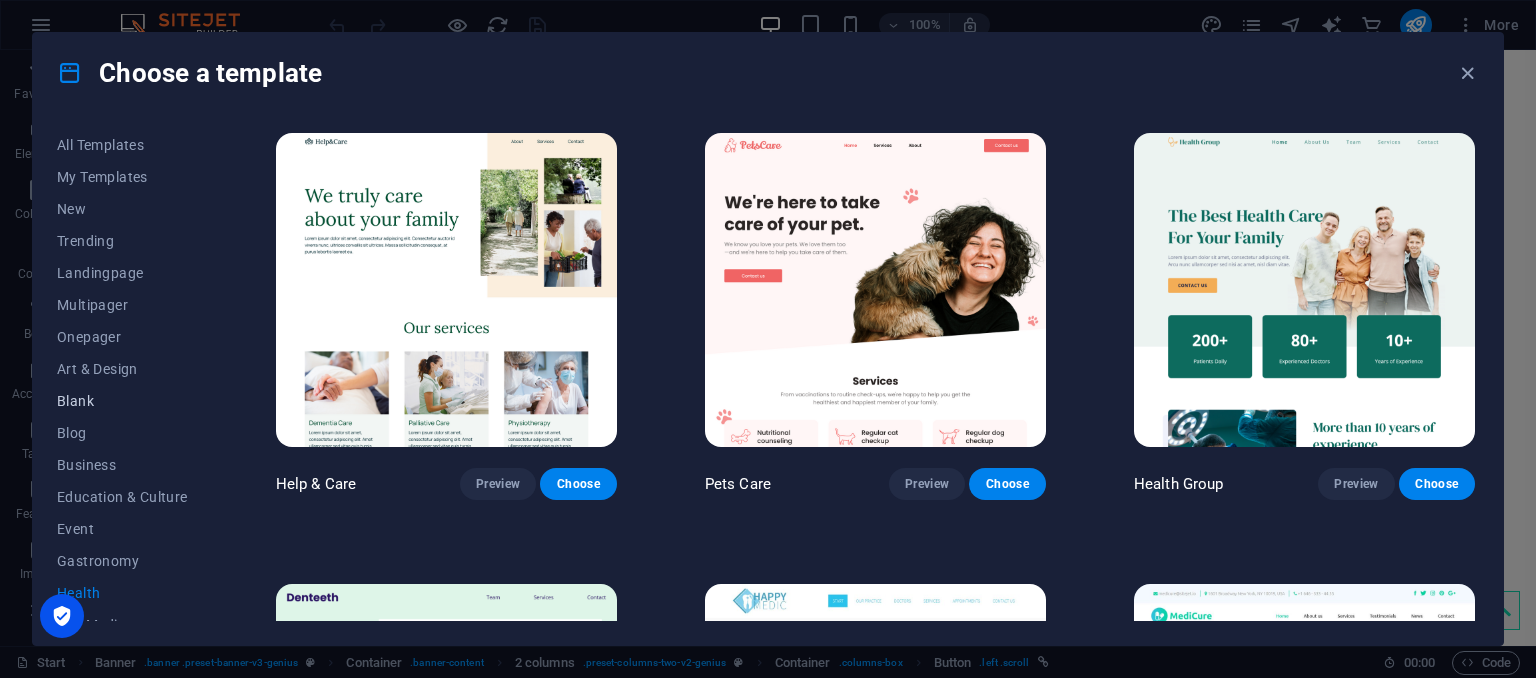 click on "Blank" at bounding box center [122, 401] 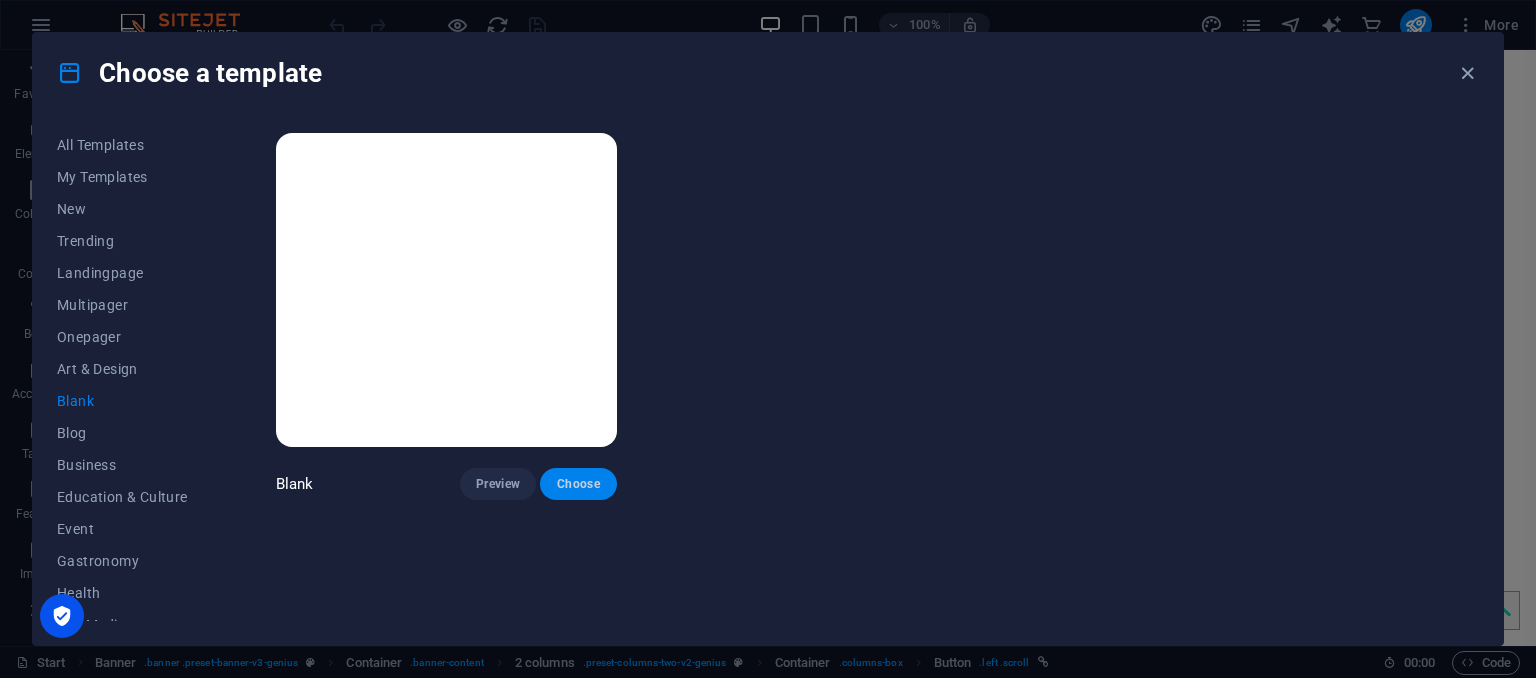 click on "Choose" at bounding box center (578, 484) 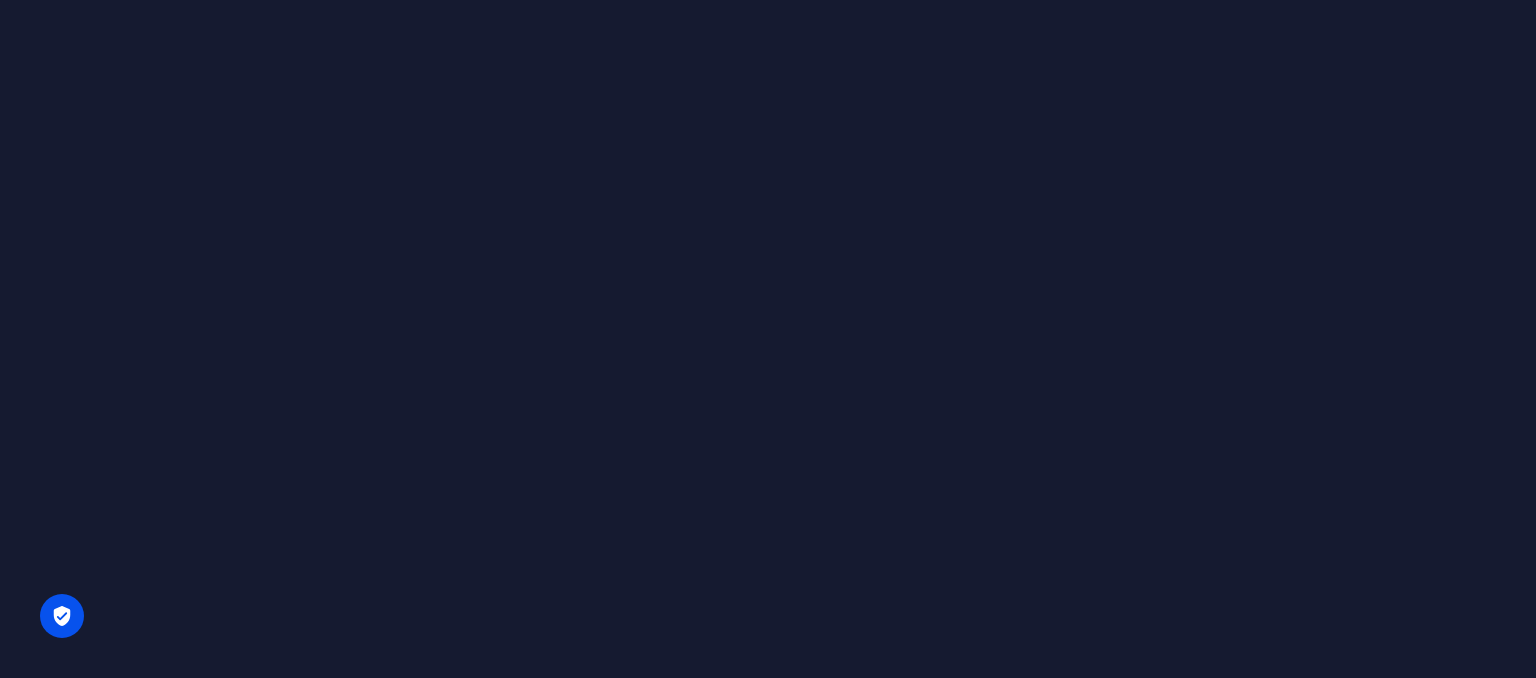 scroll, scrollTop: 0, scrollLeft: 0, axis: both 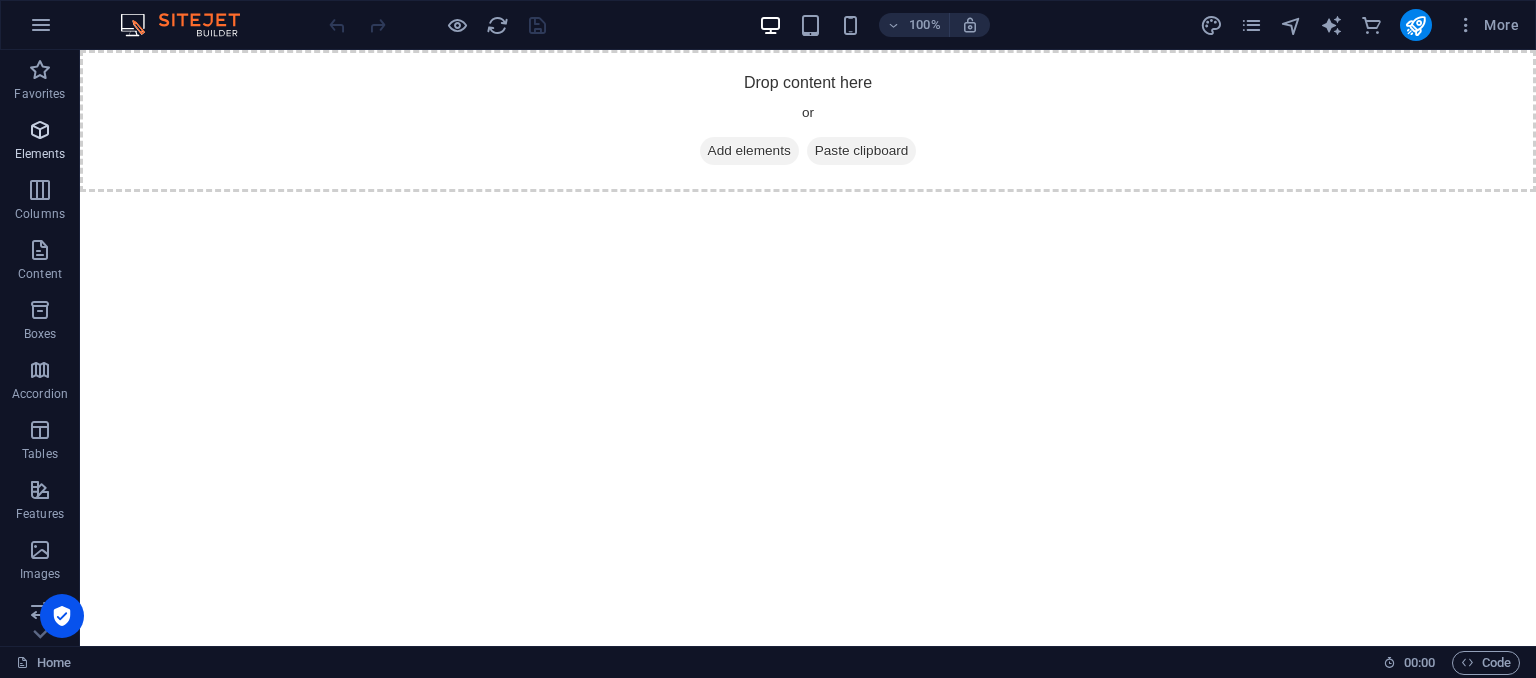 click on "Elements" at bounding box center (40, 154) 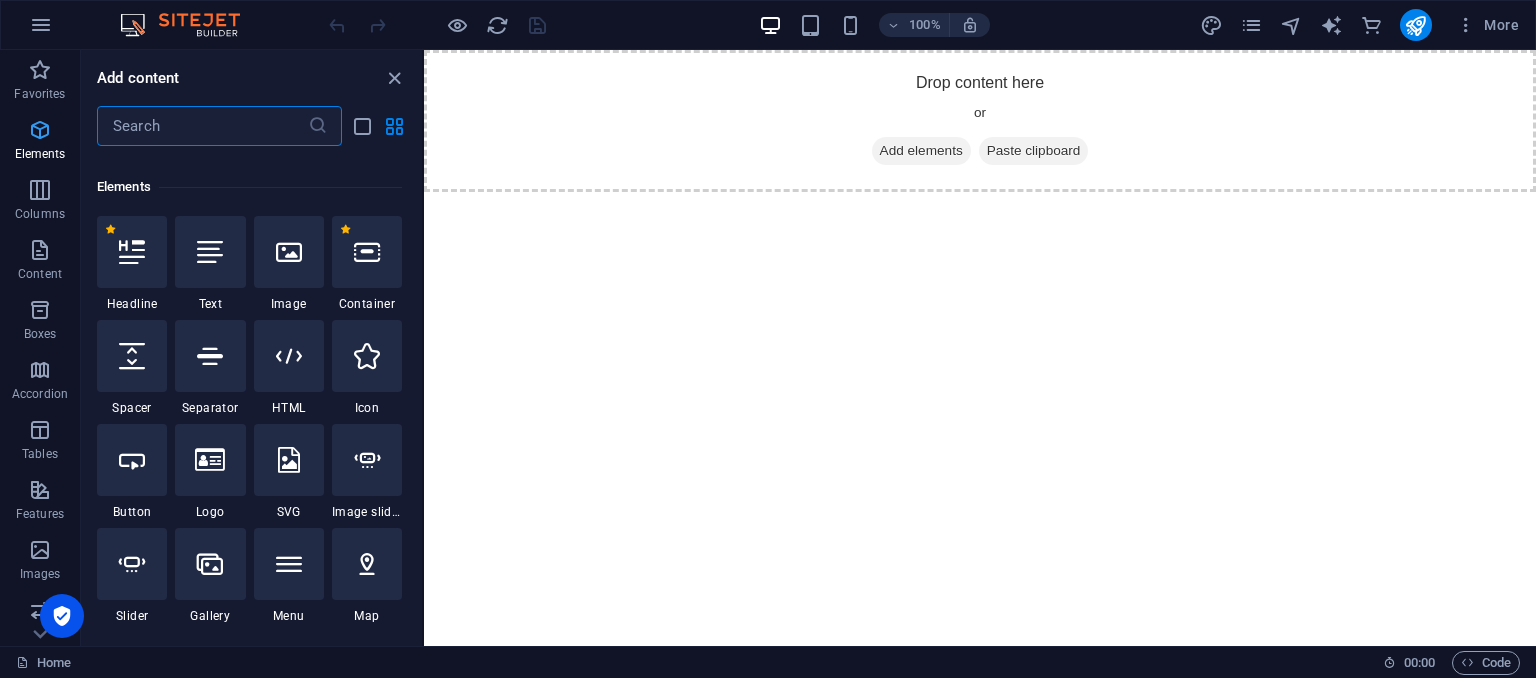 scroll, scrollTop: 212, scrollLeft: 0, axis: vertical 